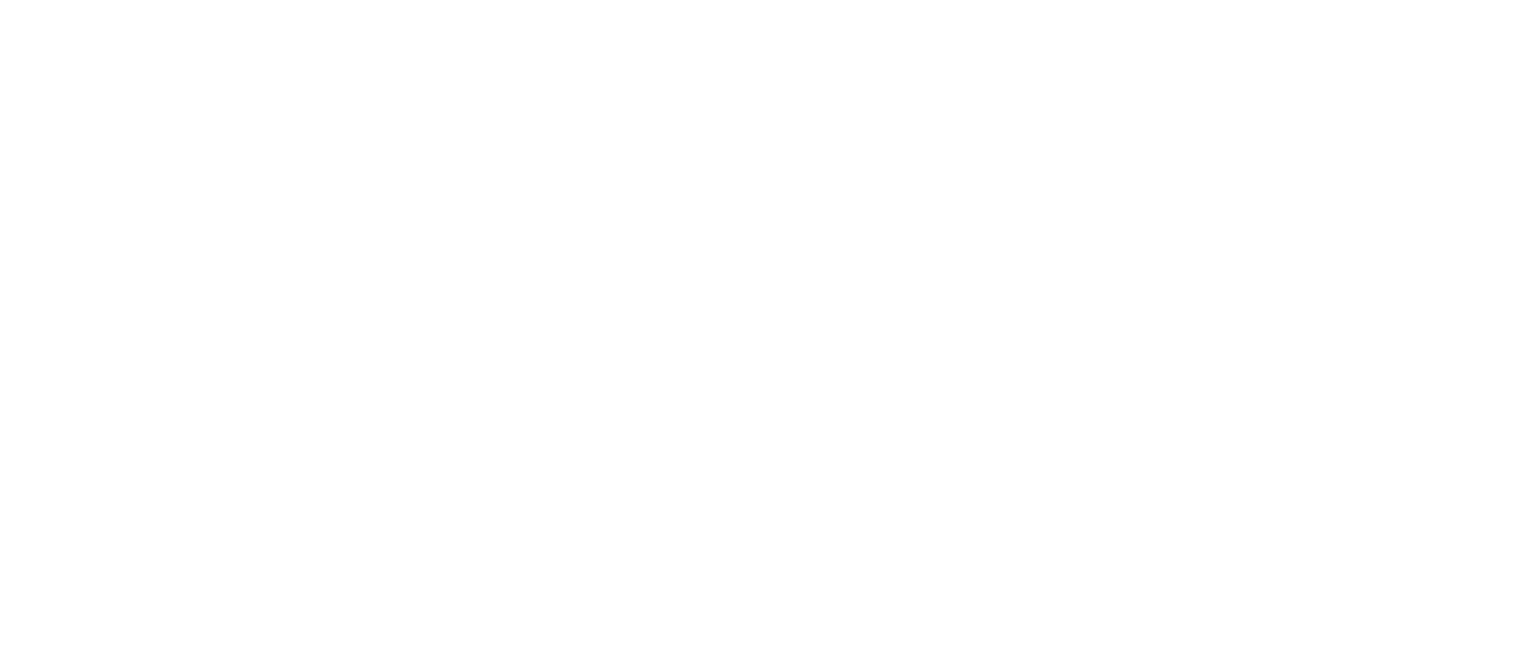 scroll, scrollTop: 0, scrollLeft: 0, axis: both 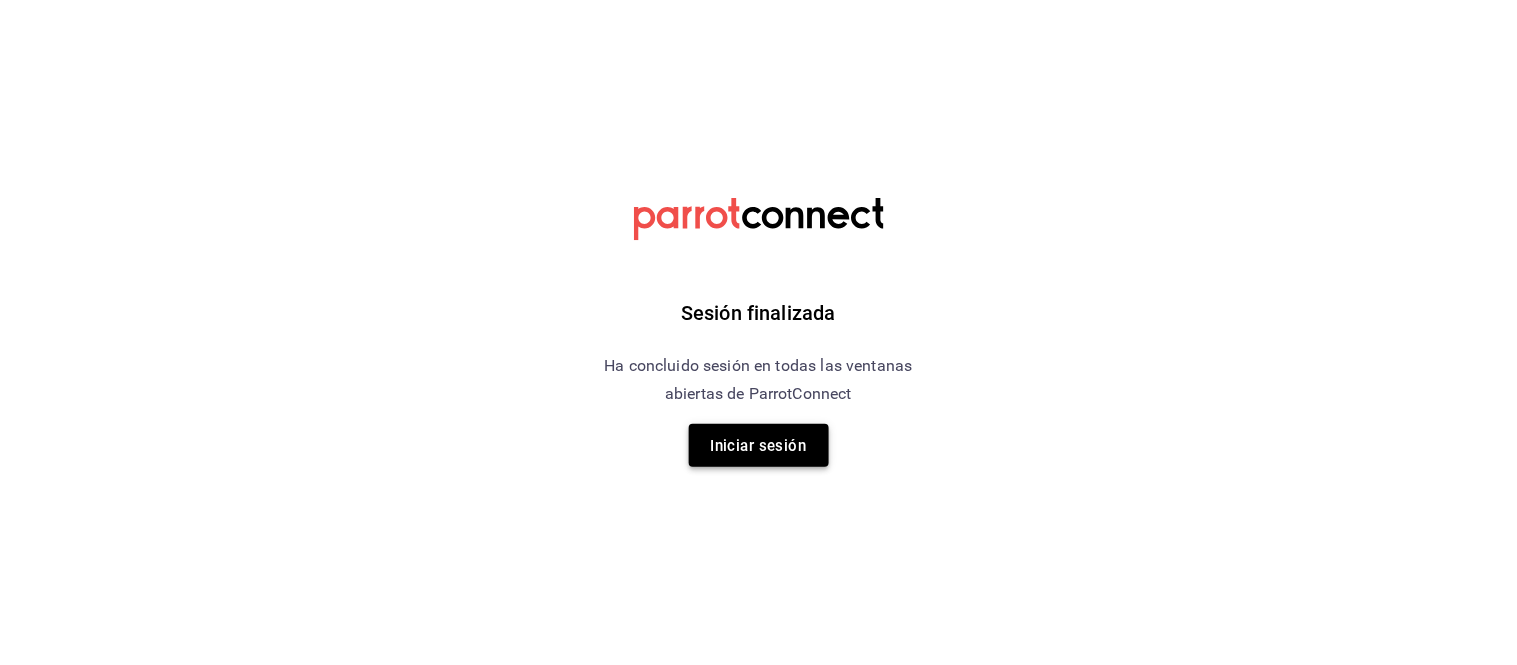 click on "Iniciar sesión" at bounding box center [759, 446] 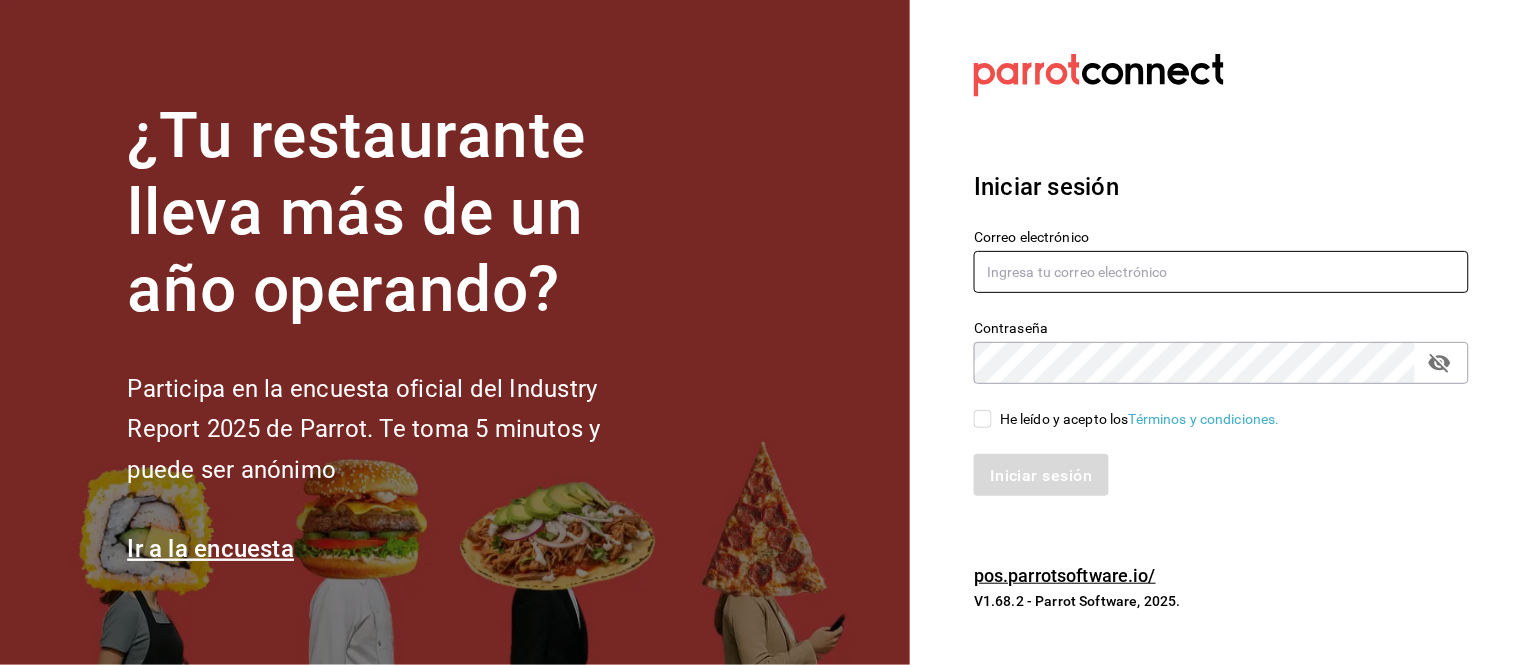 type on "[USERNAME]@[DOMAIN].com" 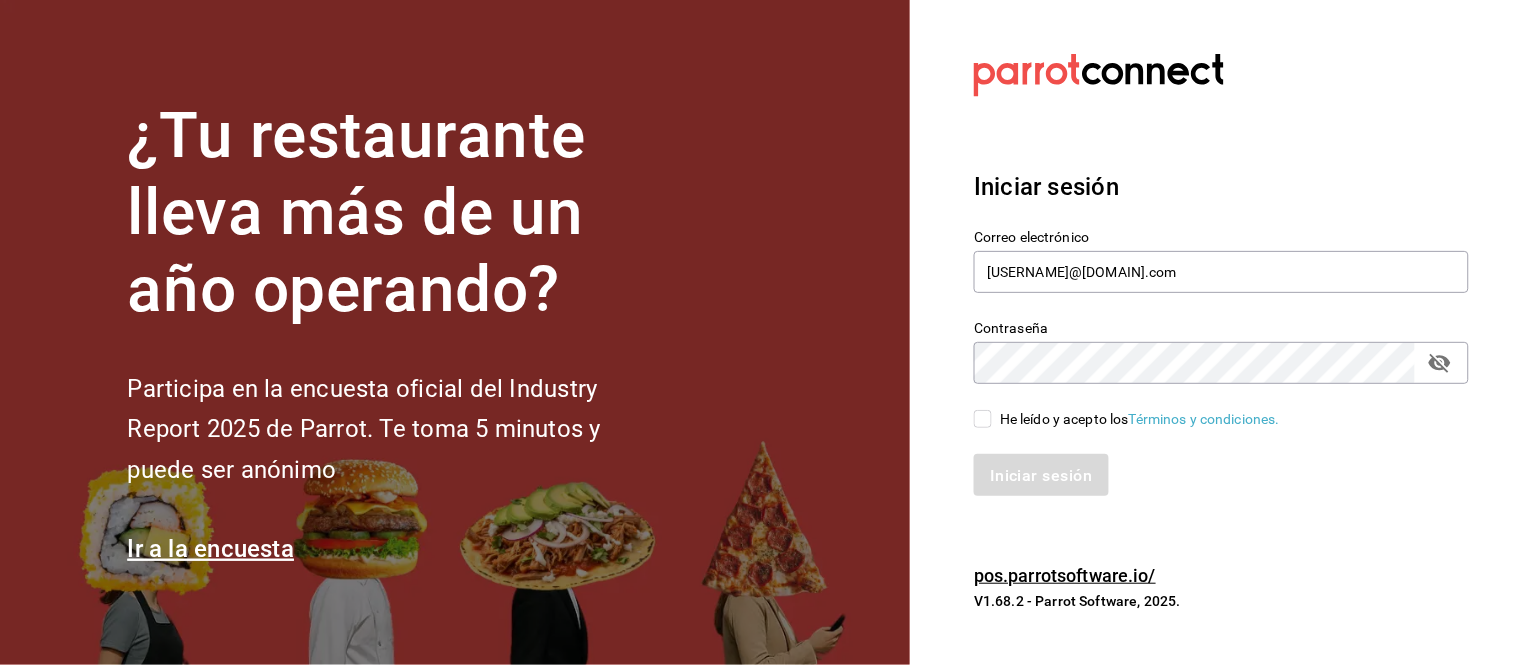 click on "He leído y acepto los  Términos y condiciones." at bounding box center (983, 419) 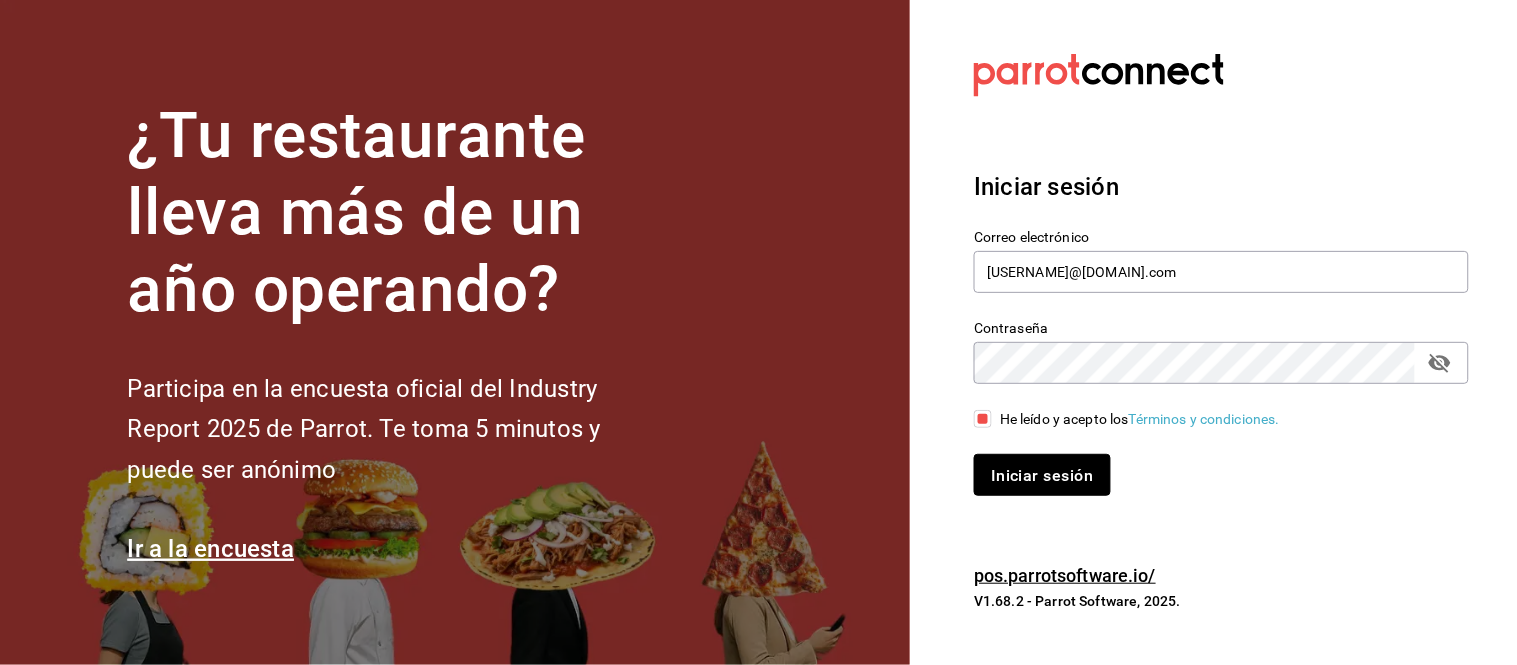 click on "Iniciar sesión" at bounding box center [1042, 474] 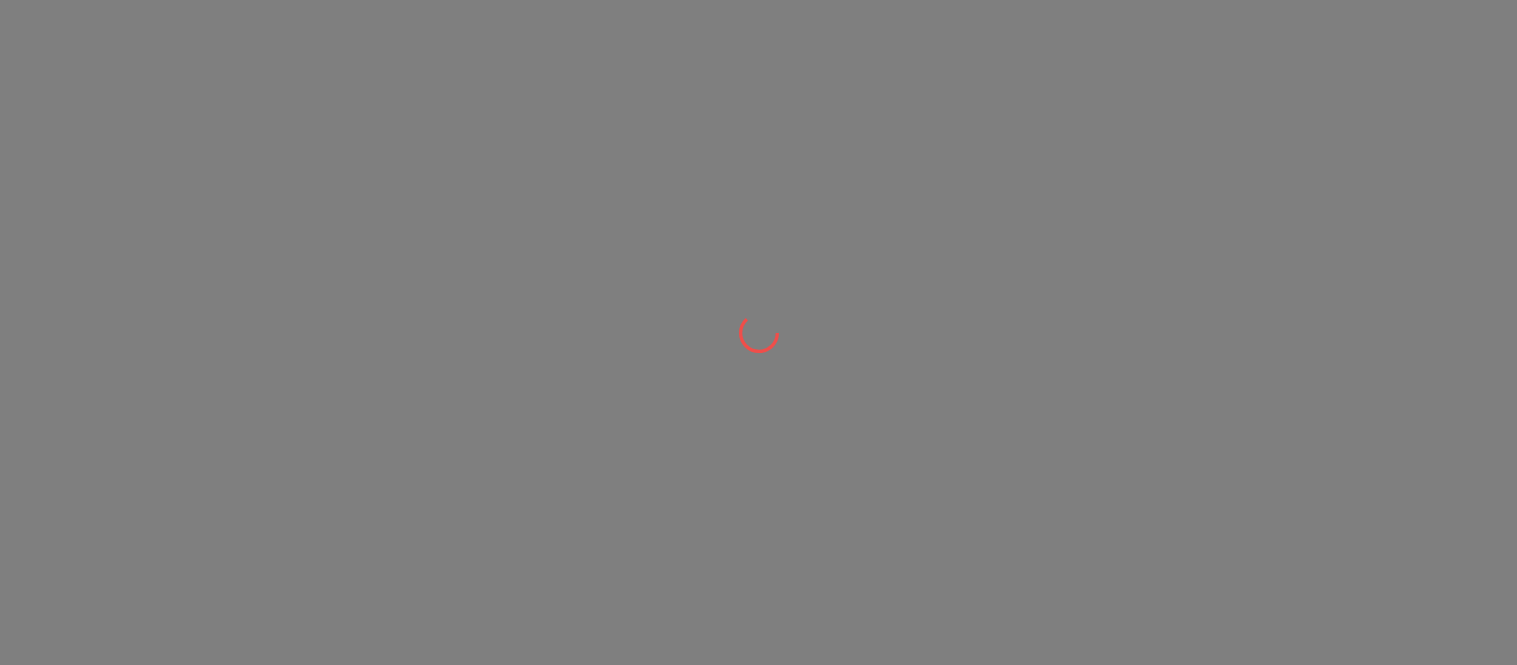 scroll, scrollTop: 0, scrollLeft: 0, axis: both 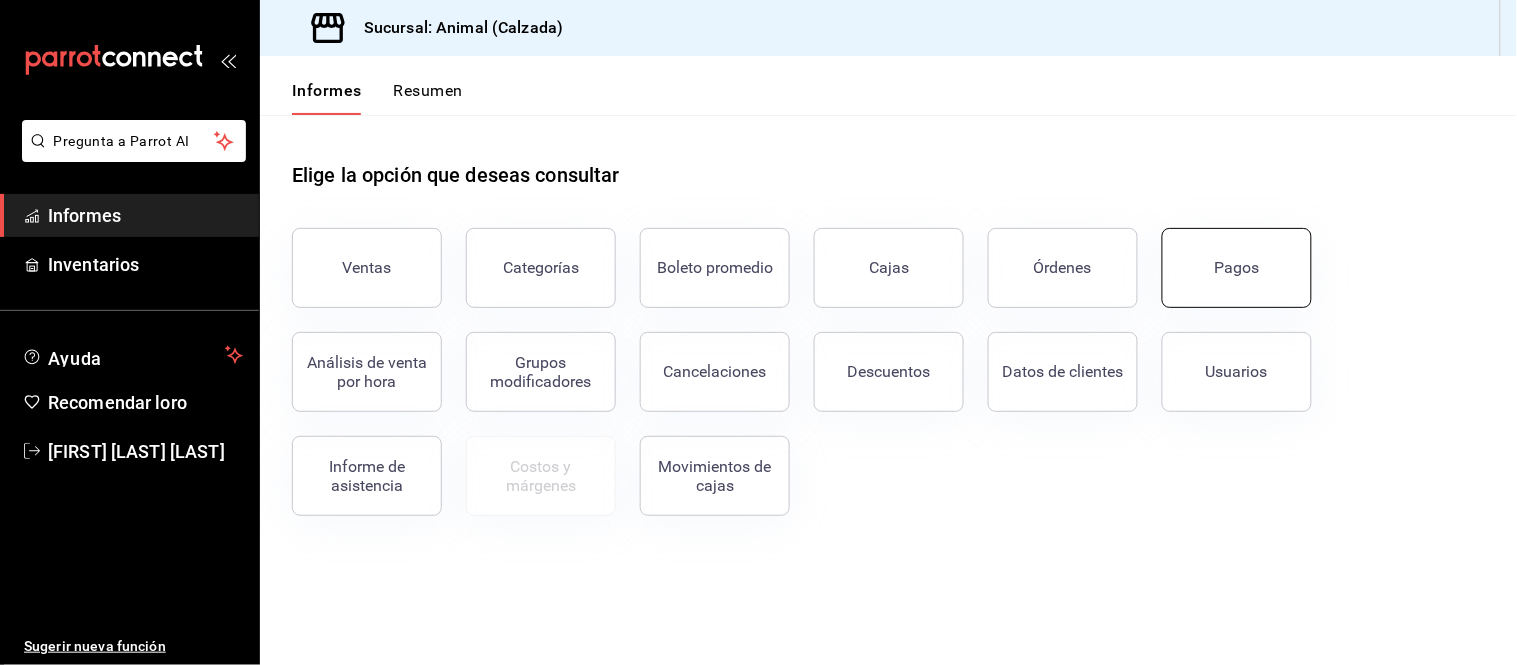 click on "Pagos" at bounding box center (1237, 268) 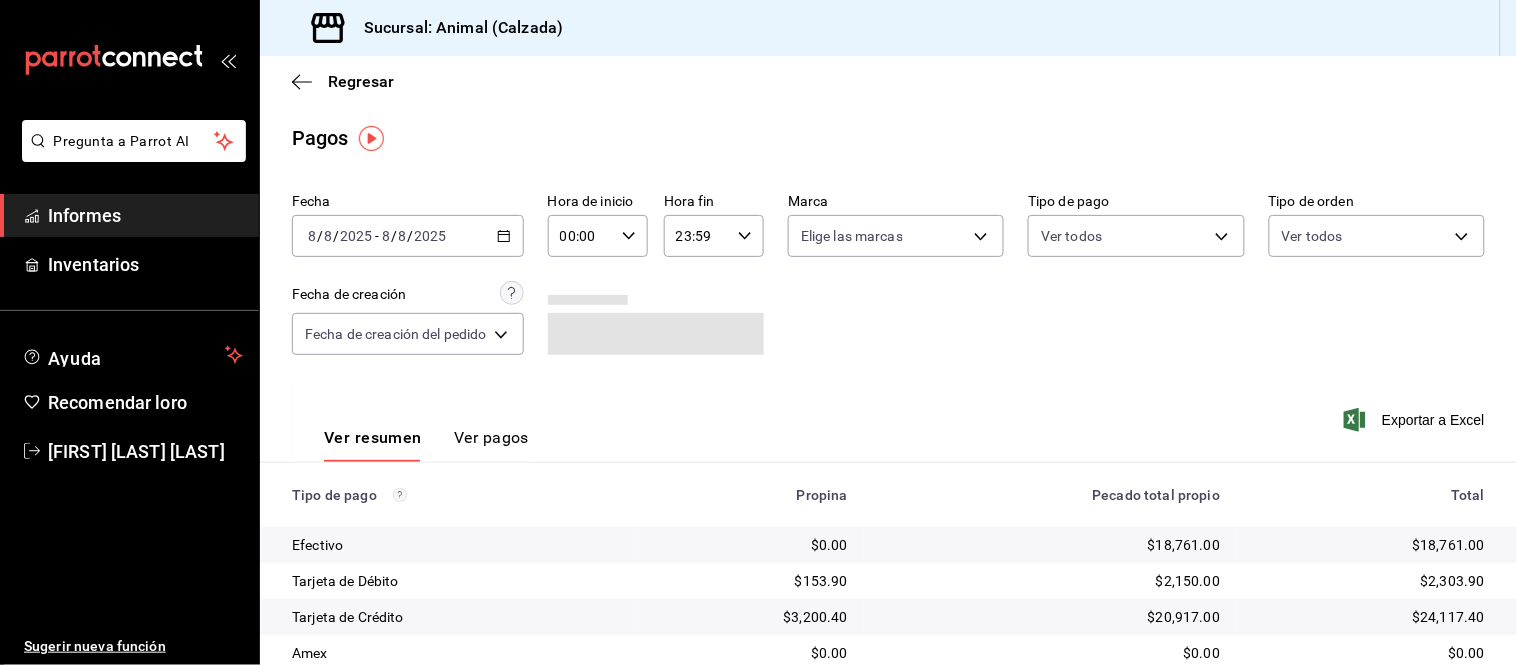 click 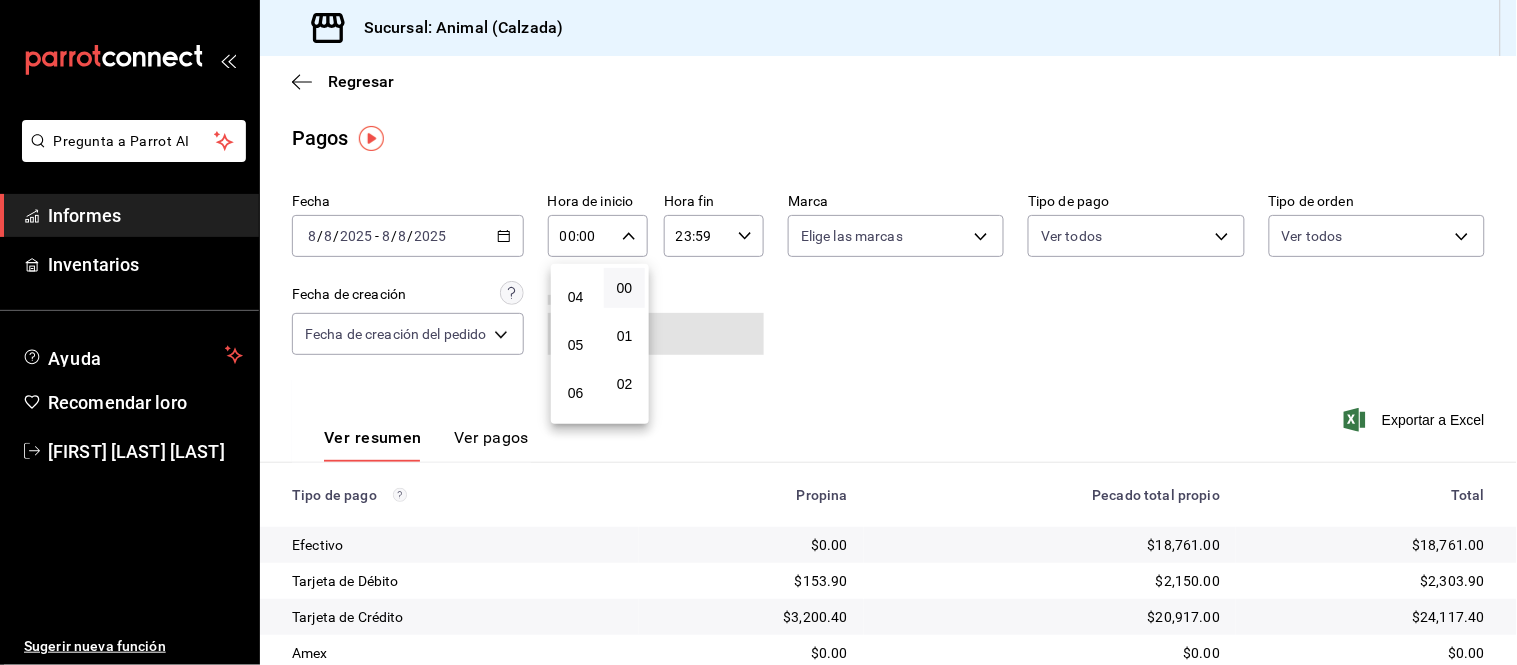 scroll, scrollTop: 222, scrollLeft: 0, axis: vertical 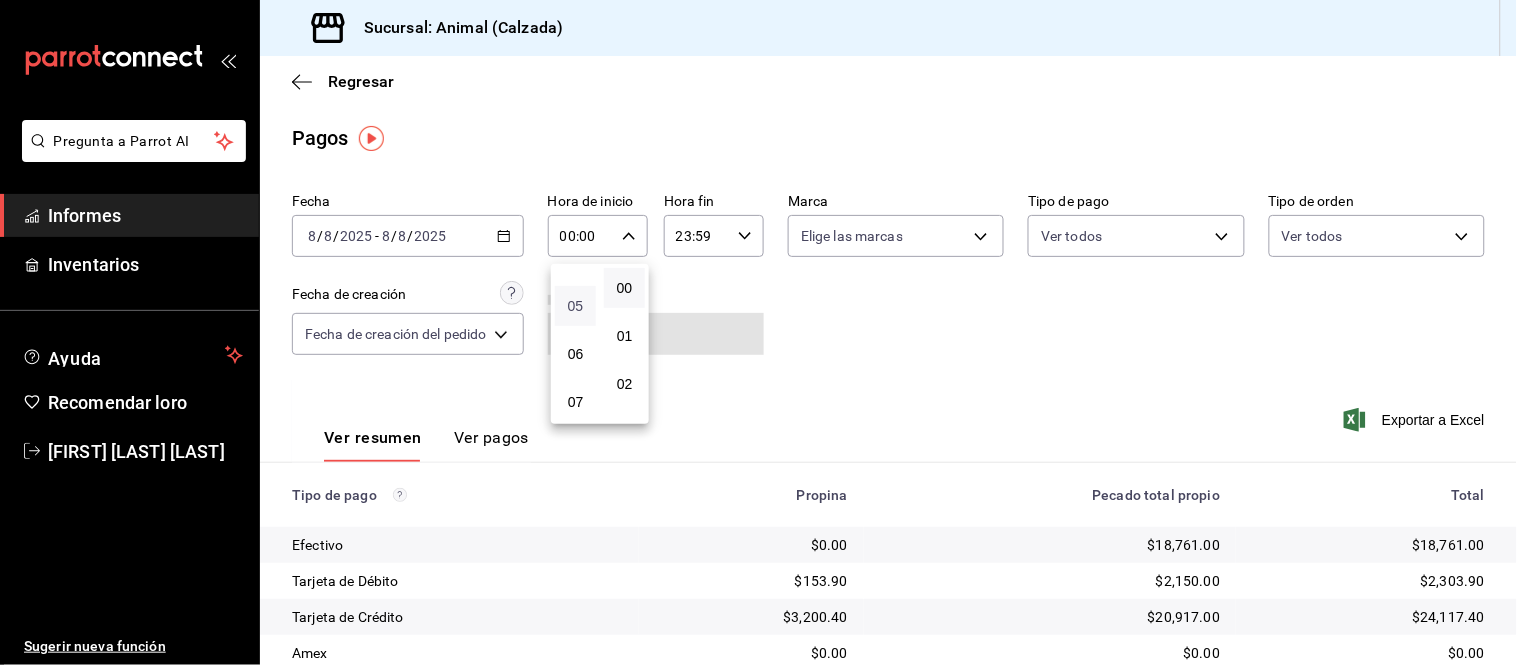 click on "05" at bounding box center (576, 306) 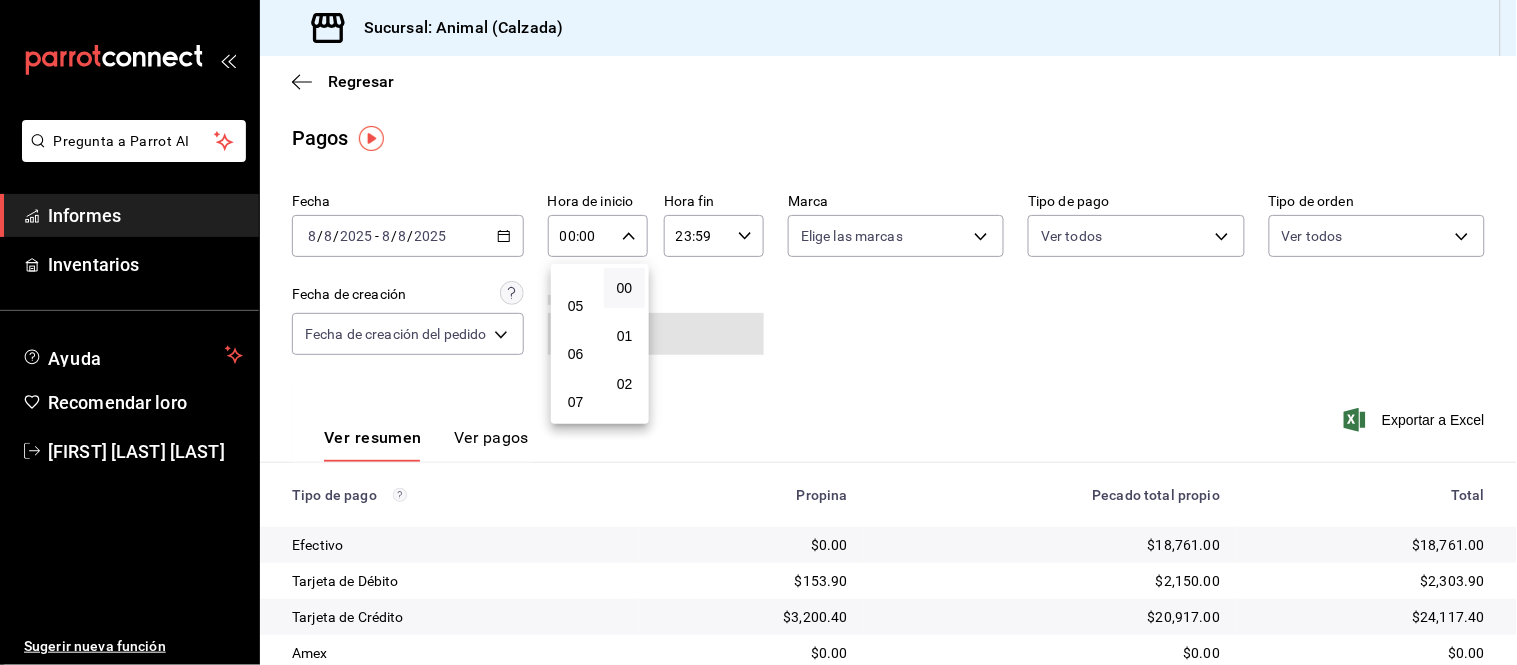 type on "05:00" 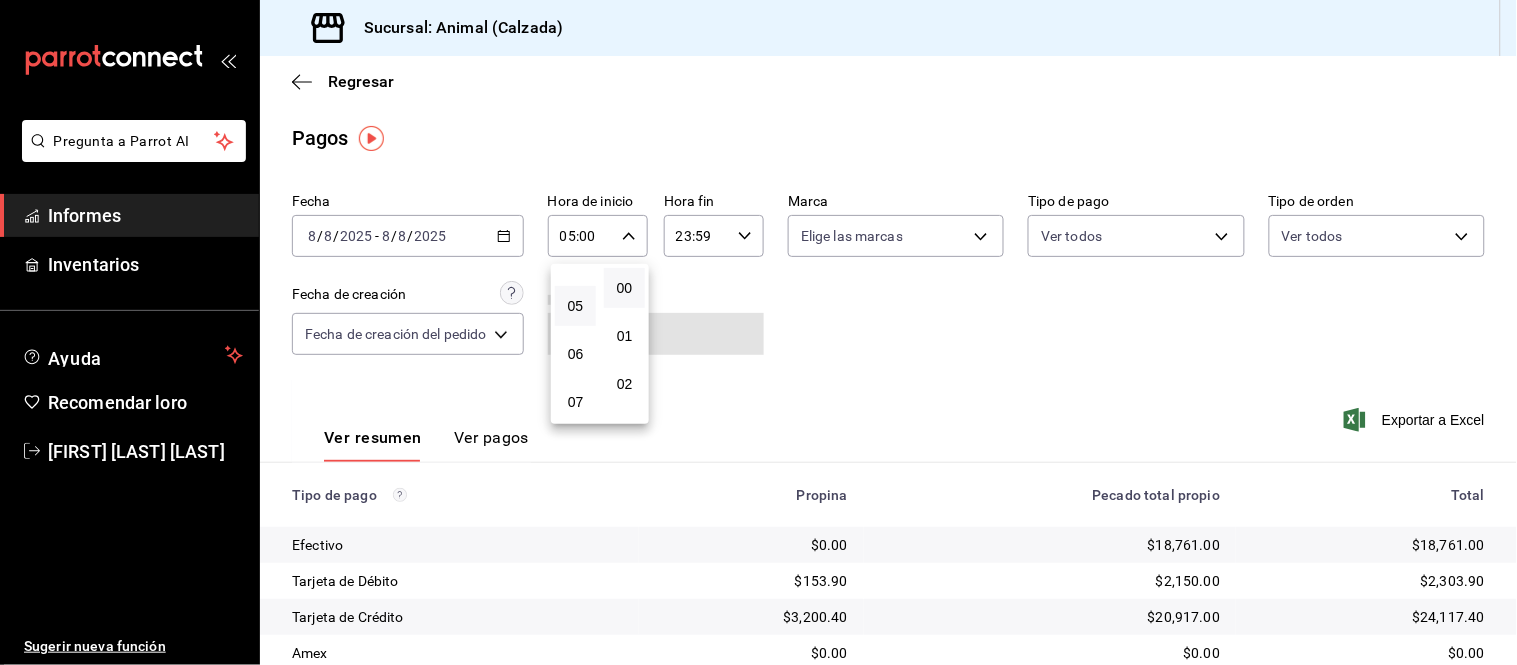click at bounding box center [758, 332] 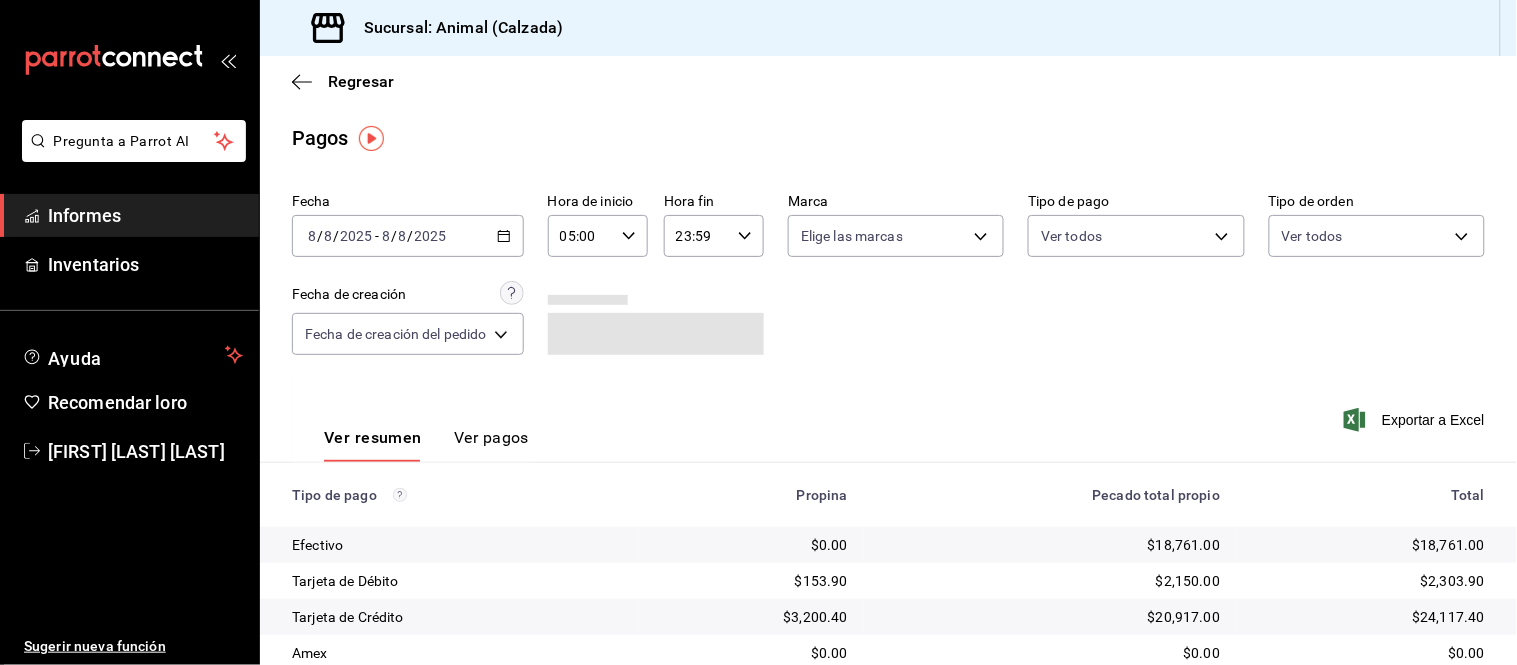 scroll, scrollTop: 218, scrollLeft: 0, axis: vertical 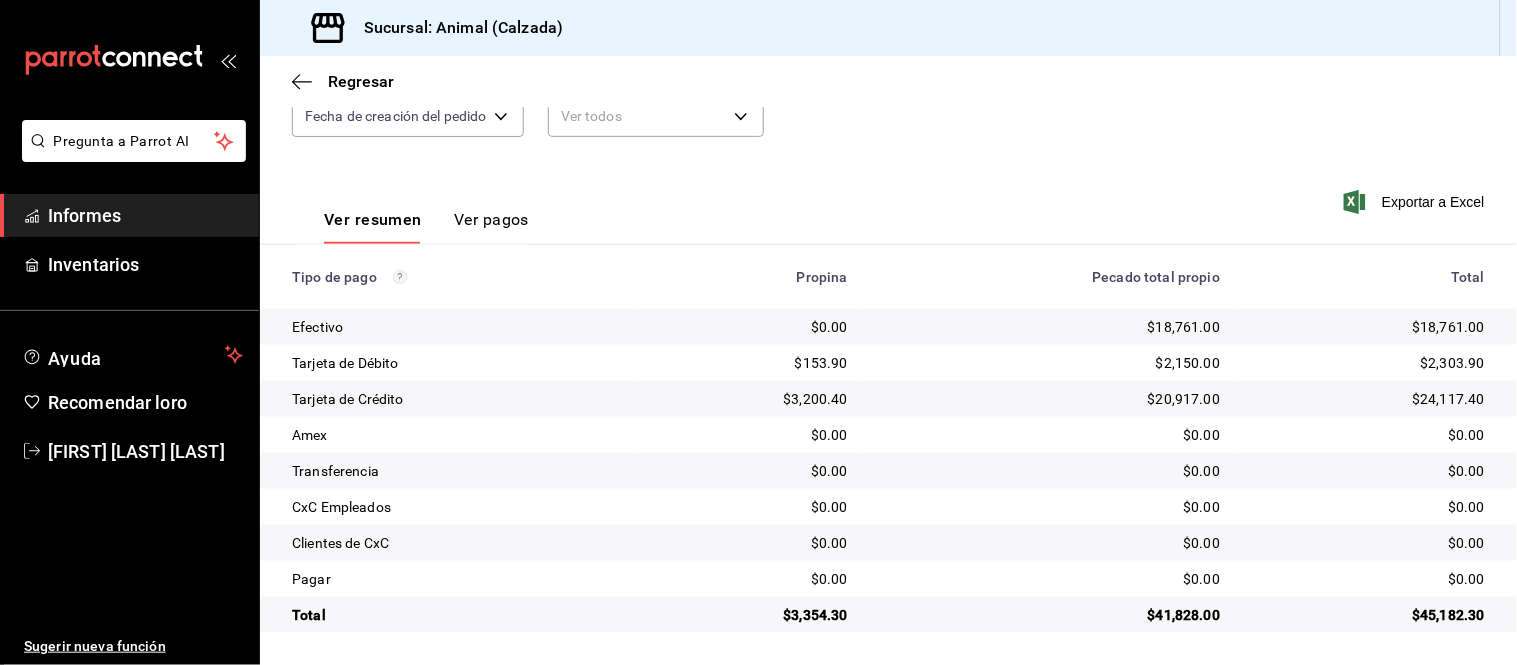click on "Ver pagos" at bounding box center (491, 219) 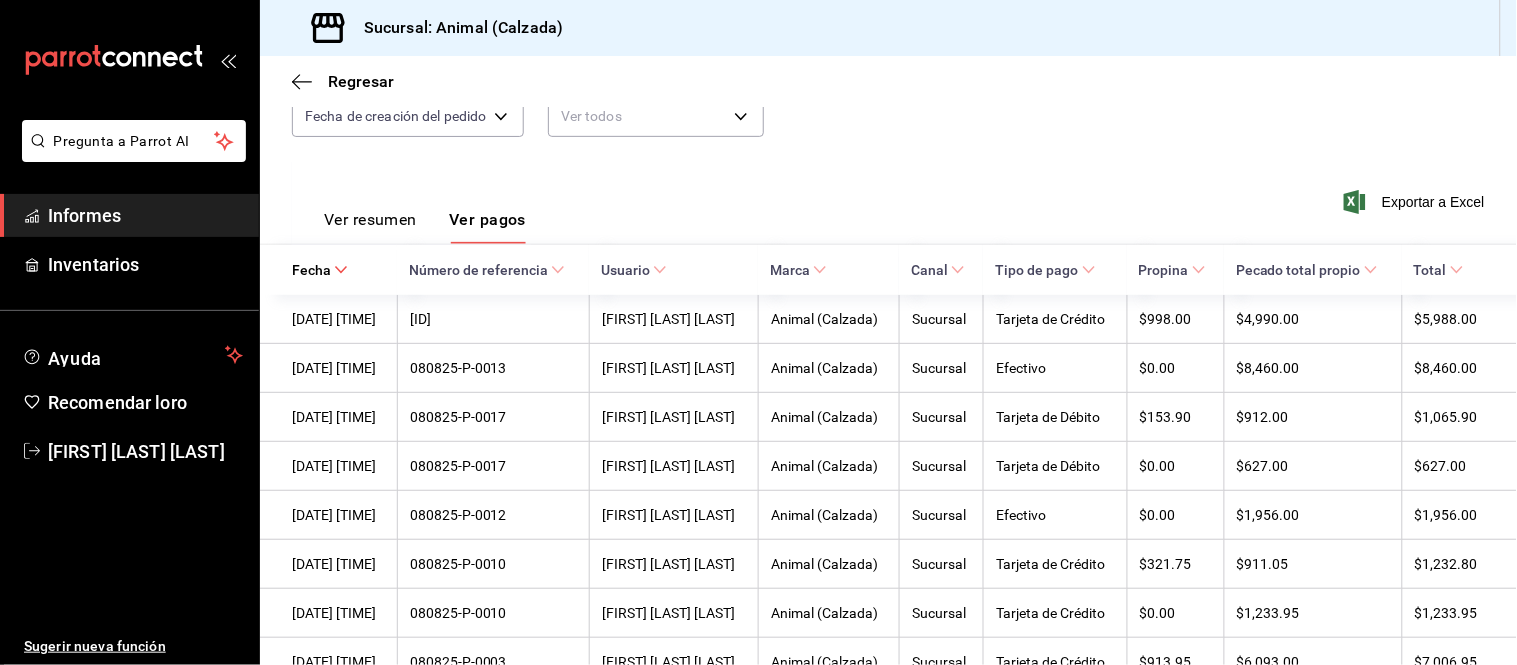 drag, startPoint x: 388, startPoint y: 224, endPoint x: 383, endPoint y: 212, distance: 13 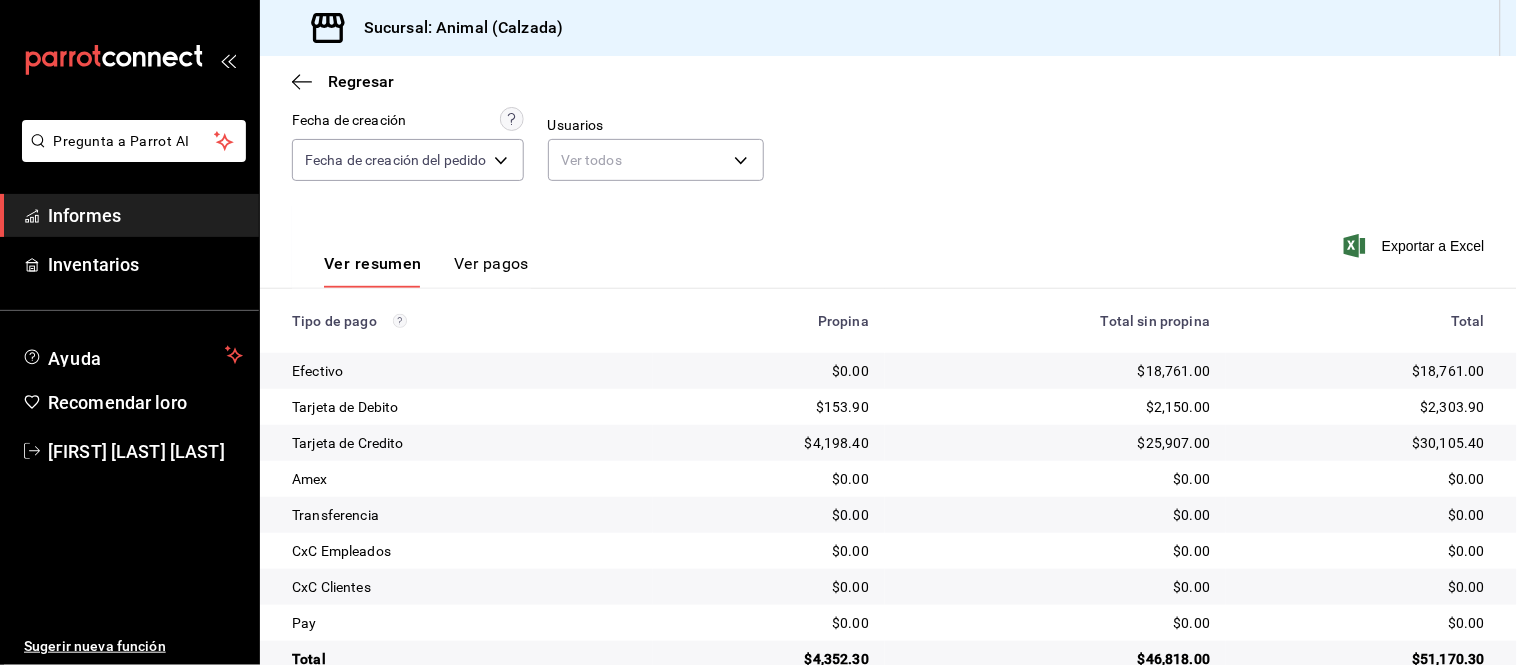 scroll, scrollTop: 218, scrollLeft: 0, axis: vertical 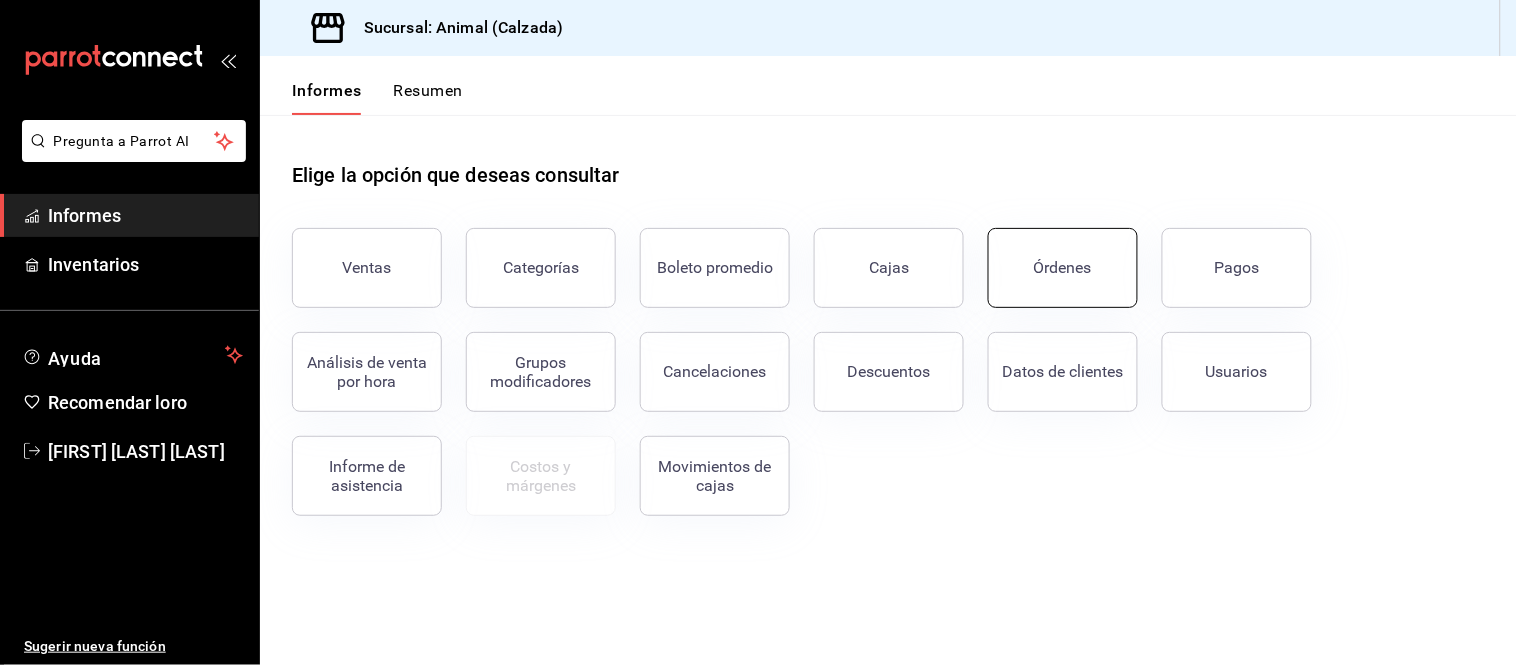 click on "Órdenes" at bounding box center (1063, 267) 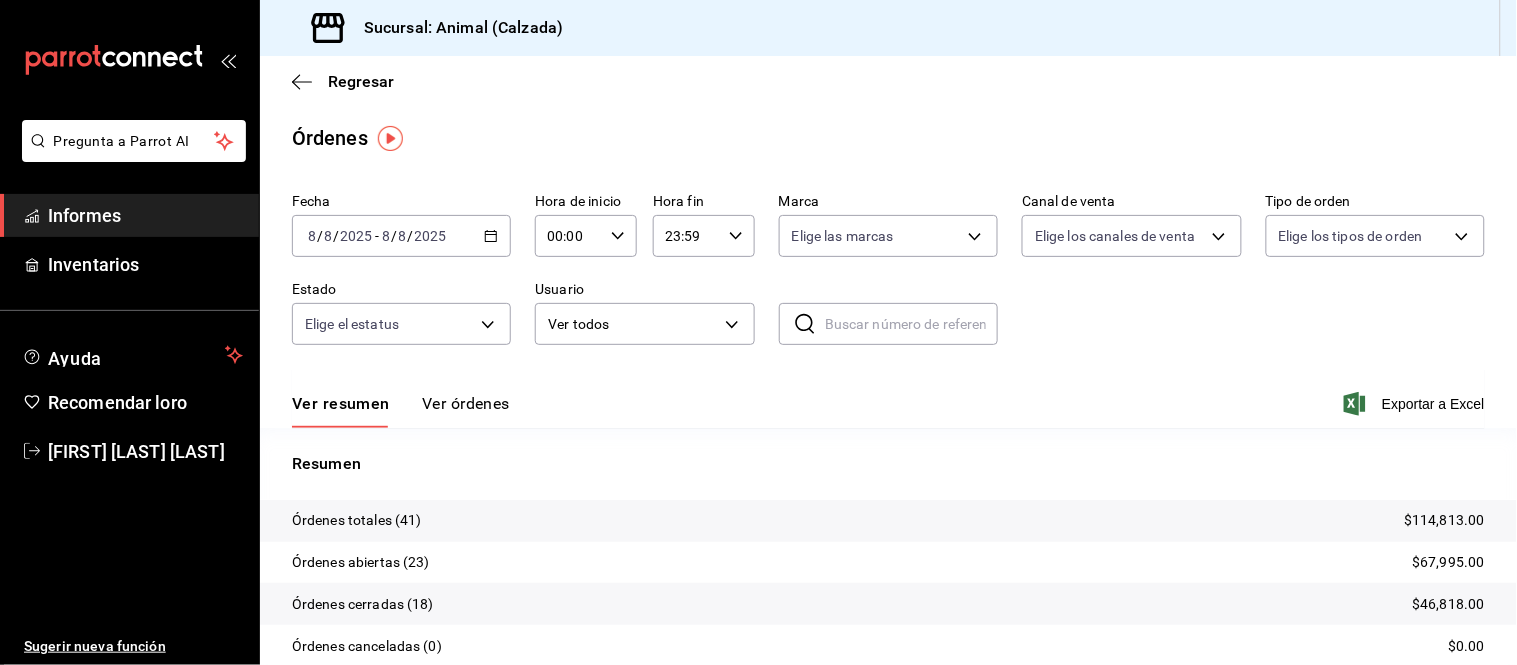 click on "Ver resumen Ver órdenes Exportar a Excel" at bounding box center [888, 398] 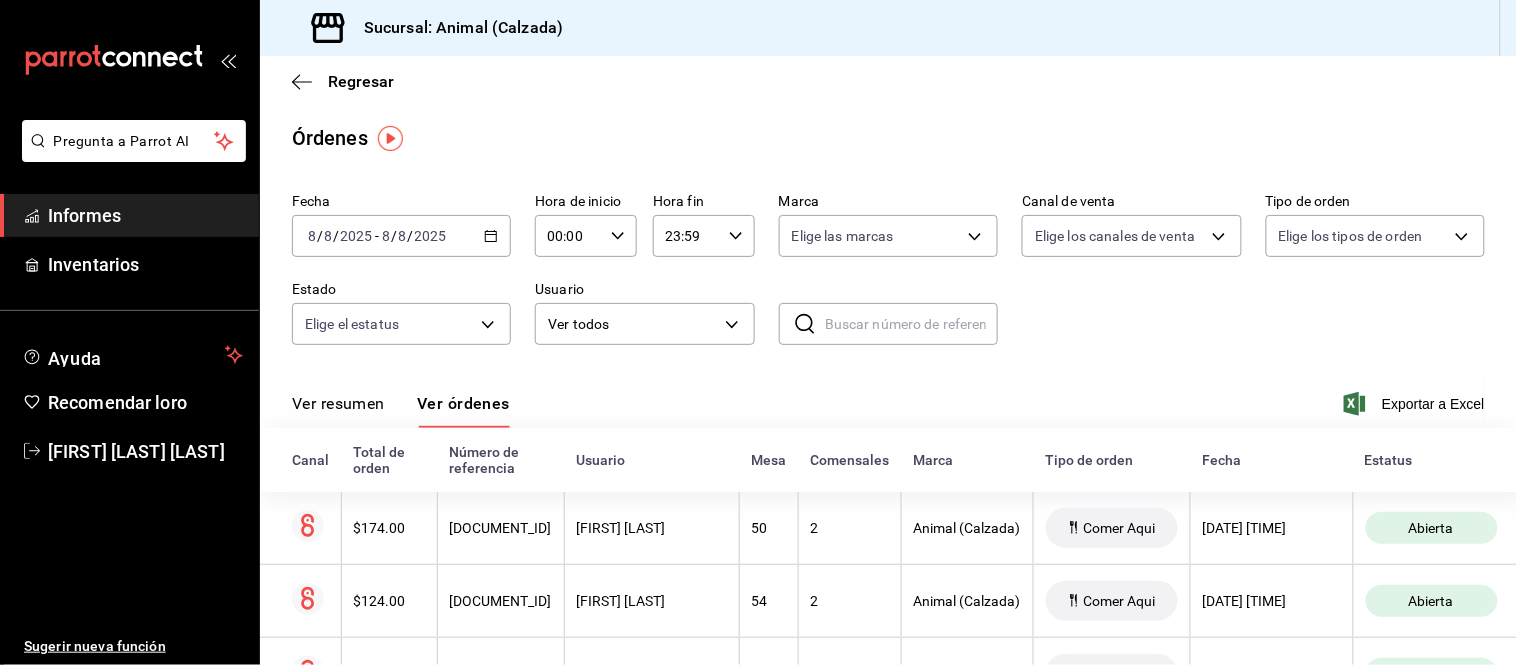 click on "Ver resumen" at bounding box center [338, 403] 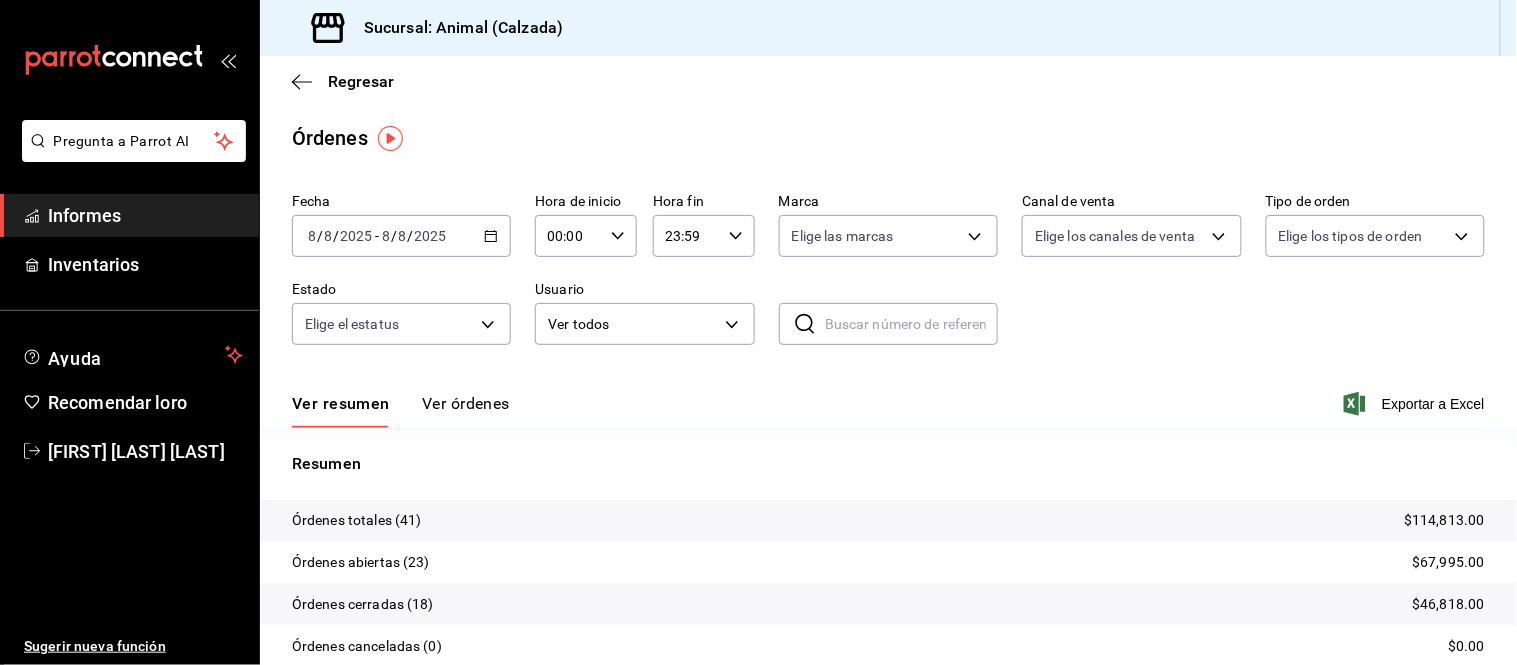click on "Ver órdenes" at bounding box center [466, 403] 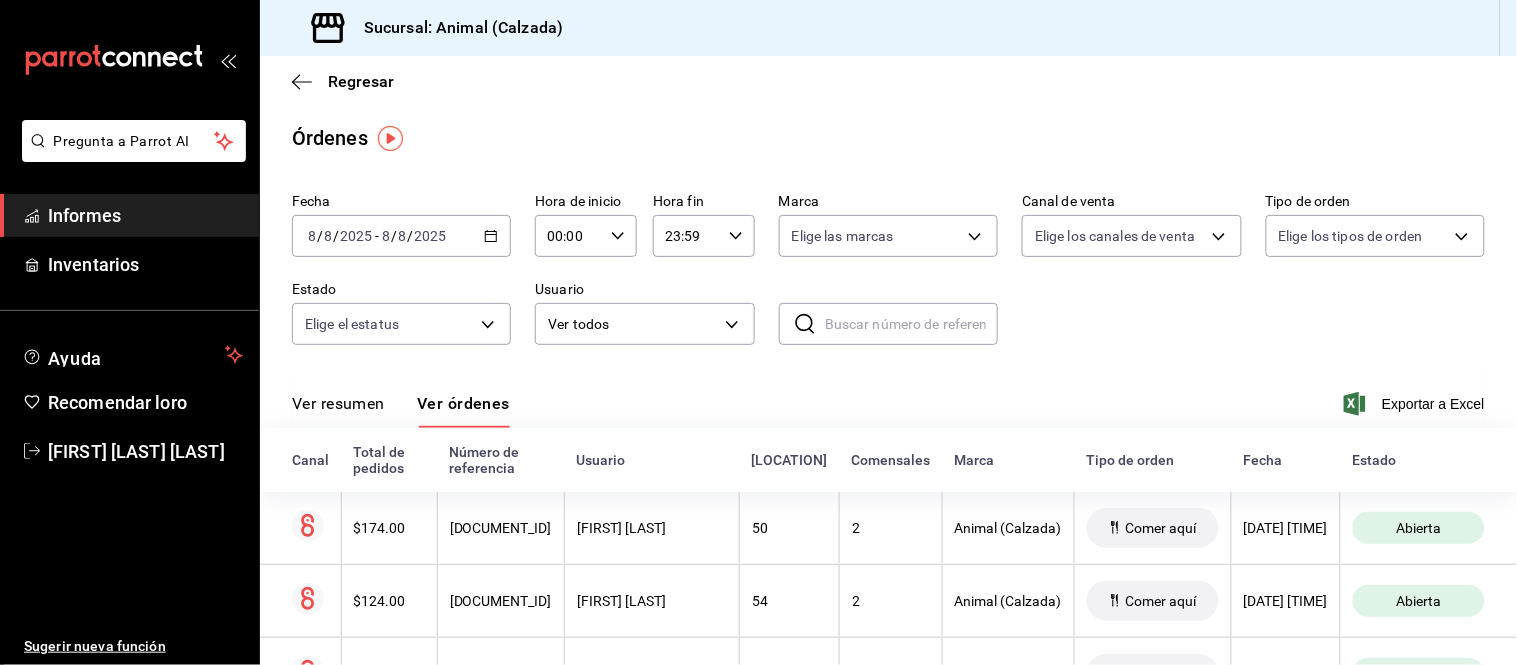 click on "Ver resumen" at bounding box center (338, 403) 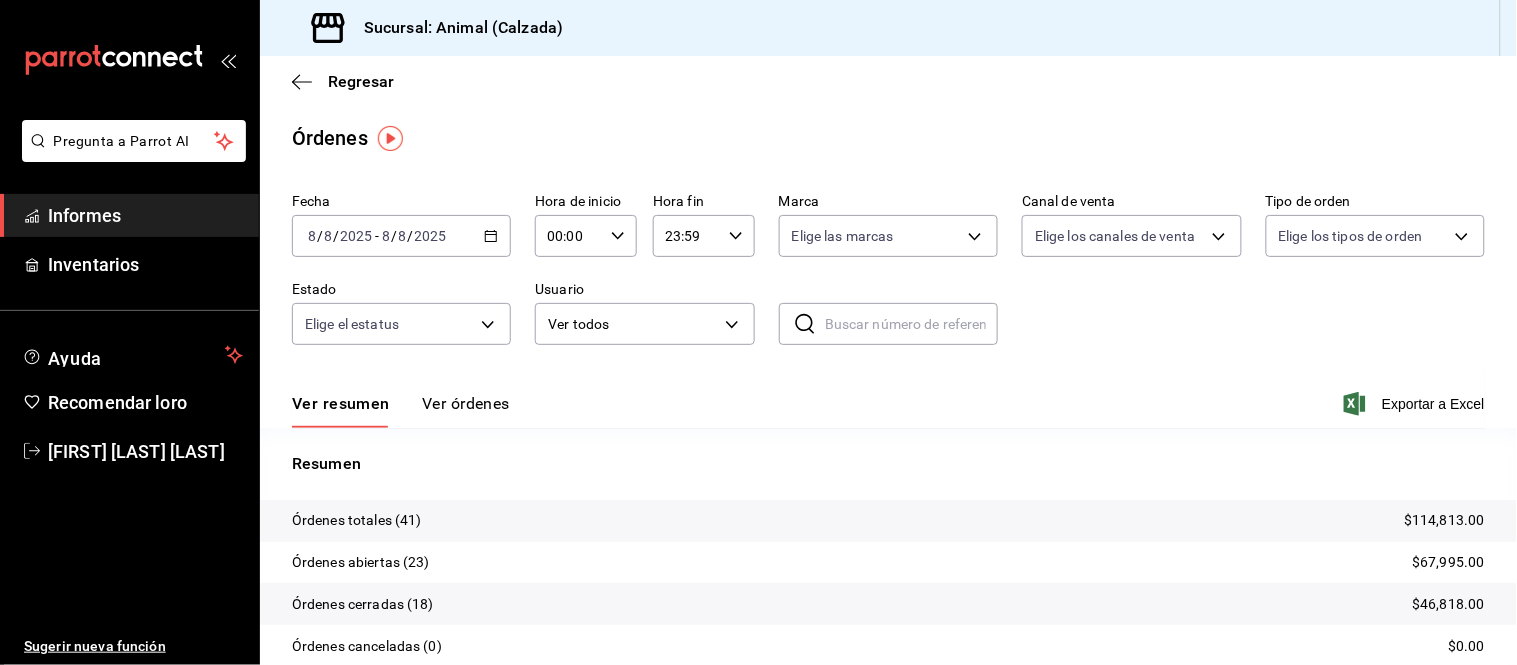 click on "Ver órdenes" at bounding box center [466, 403] 